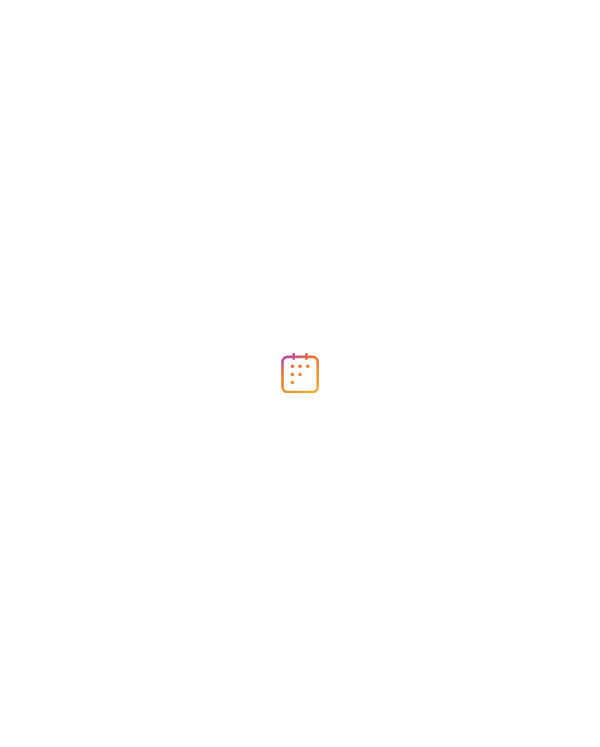 scroll, scrollTop: 0, scrollLeft: 0, axis: both 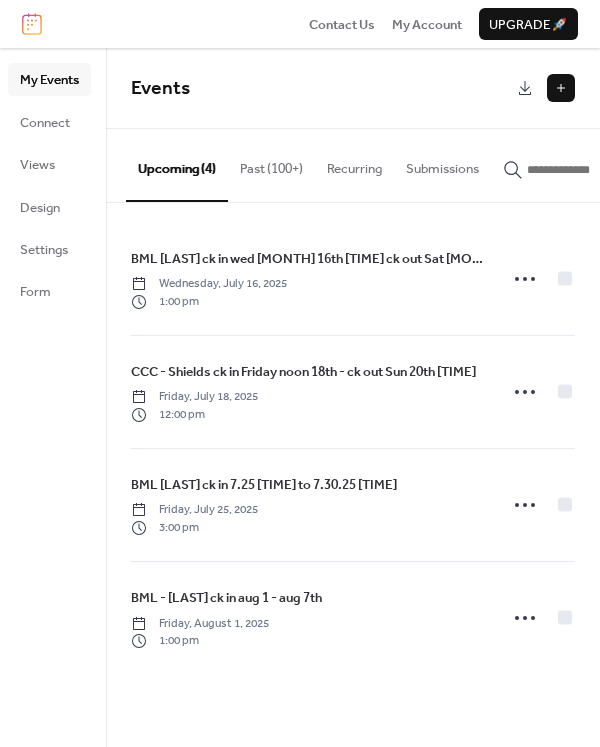 click at bounding box center (561, 88) 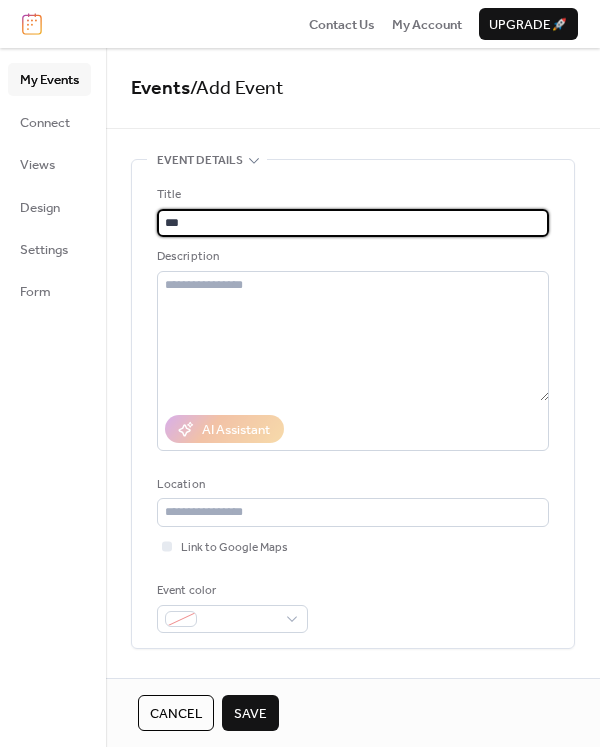 type on "***" 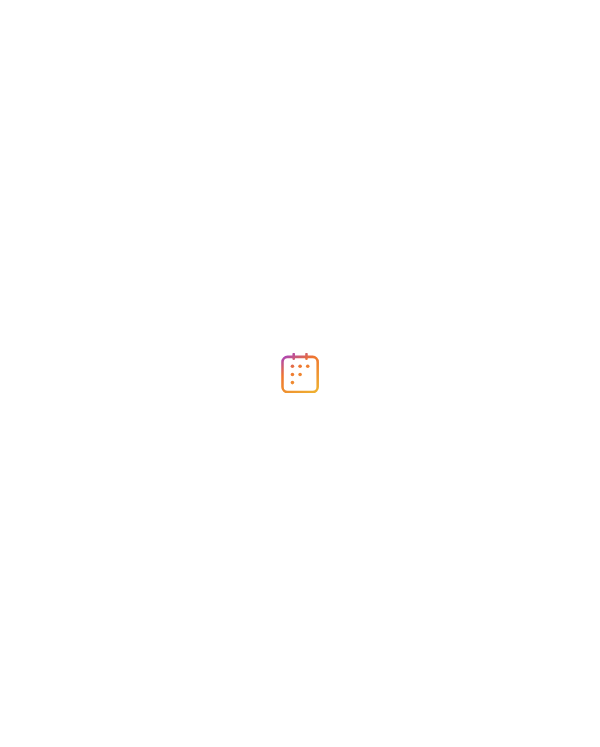 scroll, scrollTop: 0, scrollLeft: 0, axis: both 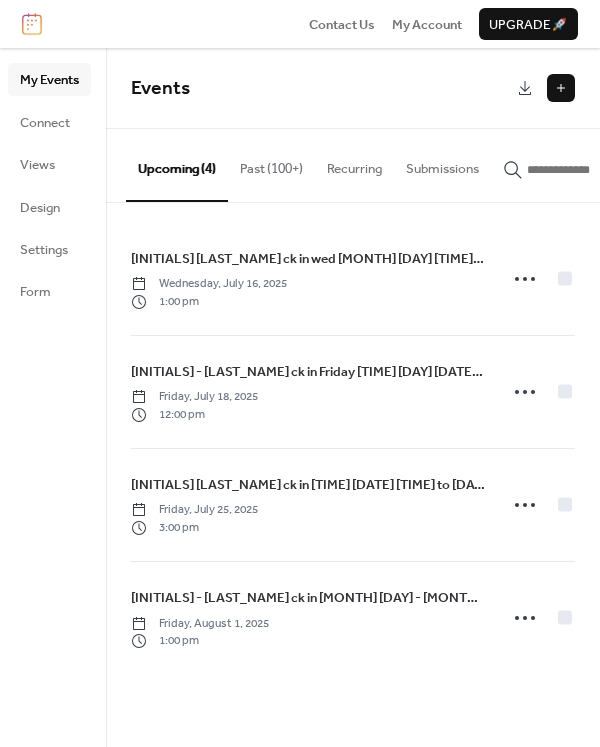 click at bounding box center (561, 88) 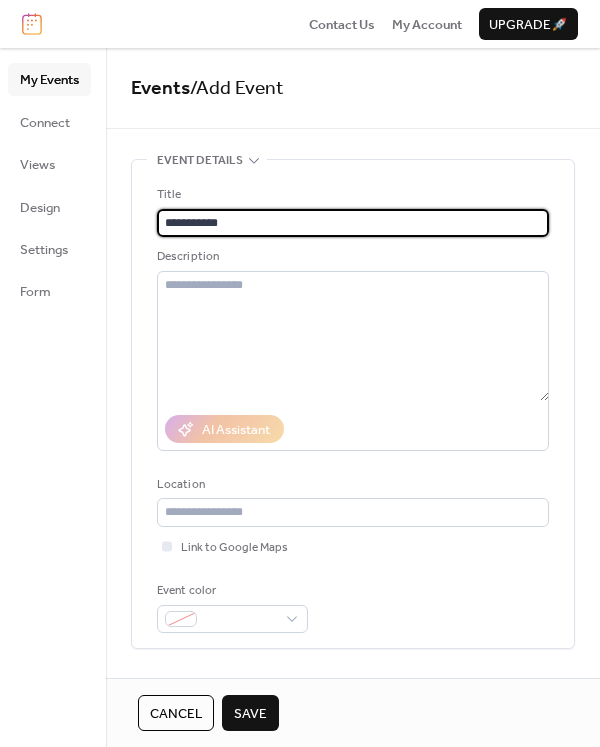 click on "**********" at bounding box center (353, 223) 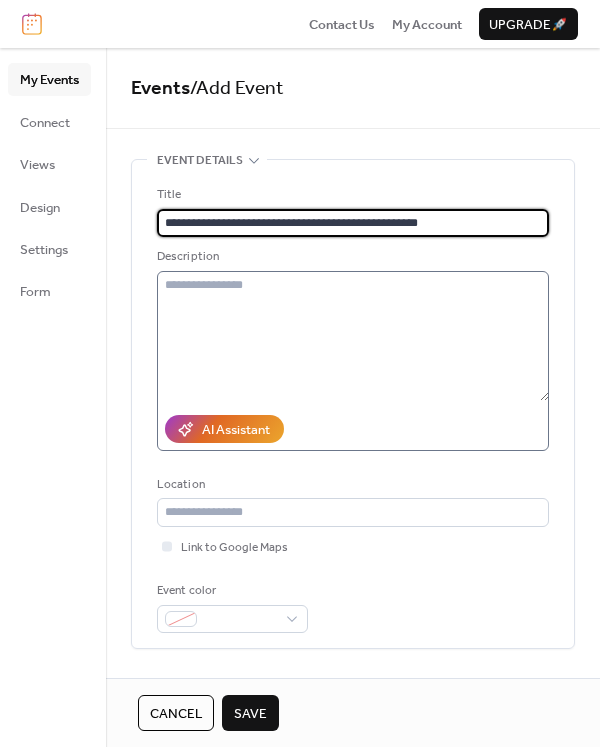 type on "**********" 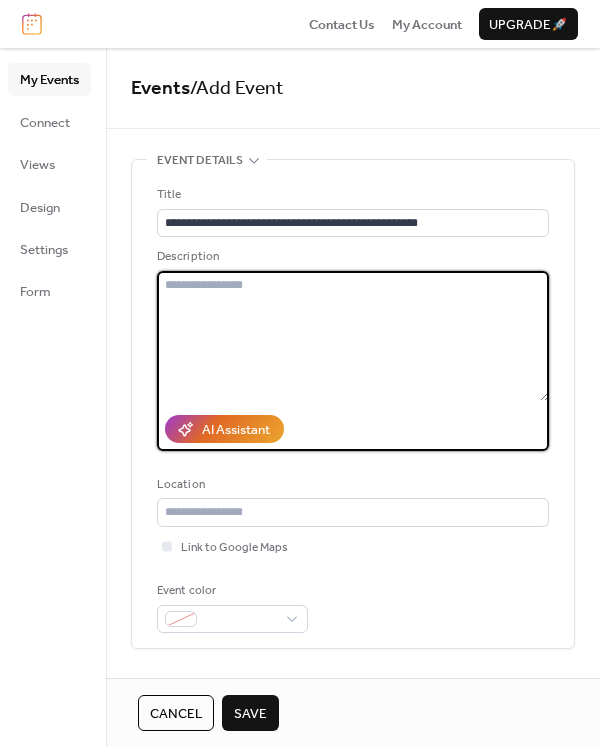 click at bounding box center (353, 336) 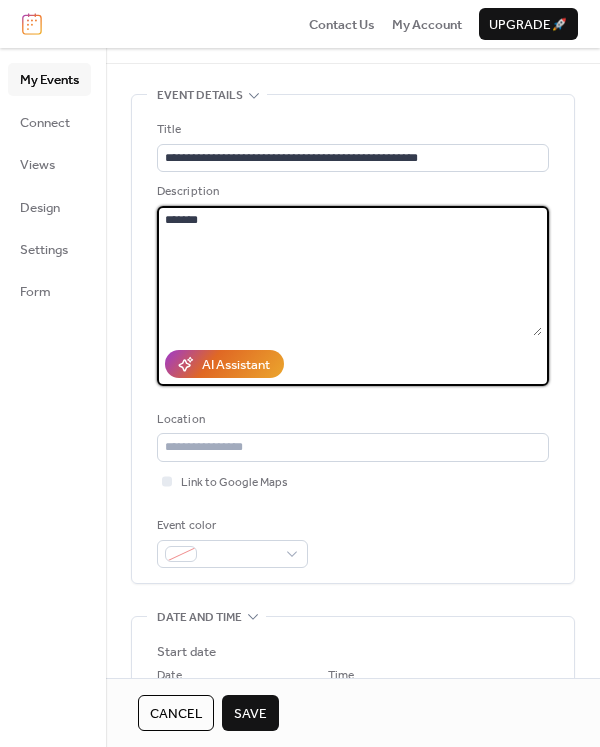 scroll, scrollTop: 100, scrollLeft: 0, axis: vertical 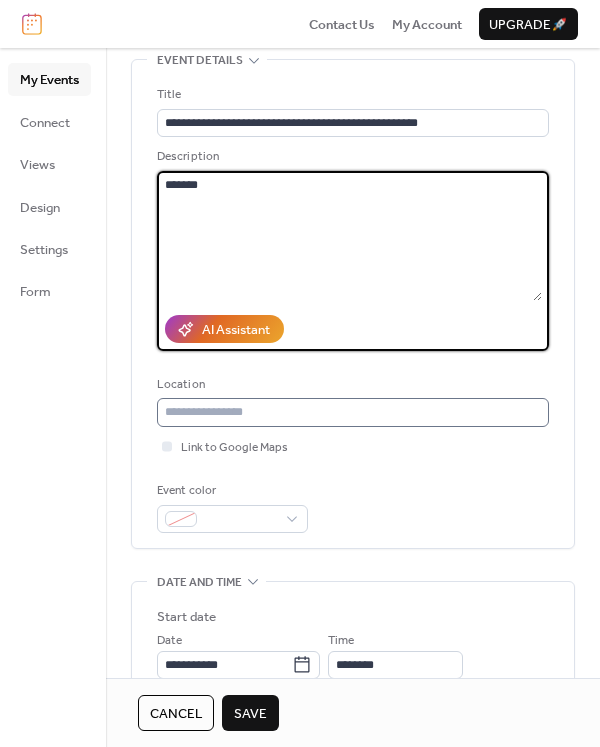 type on "*******" 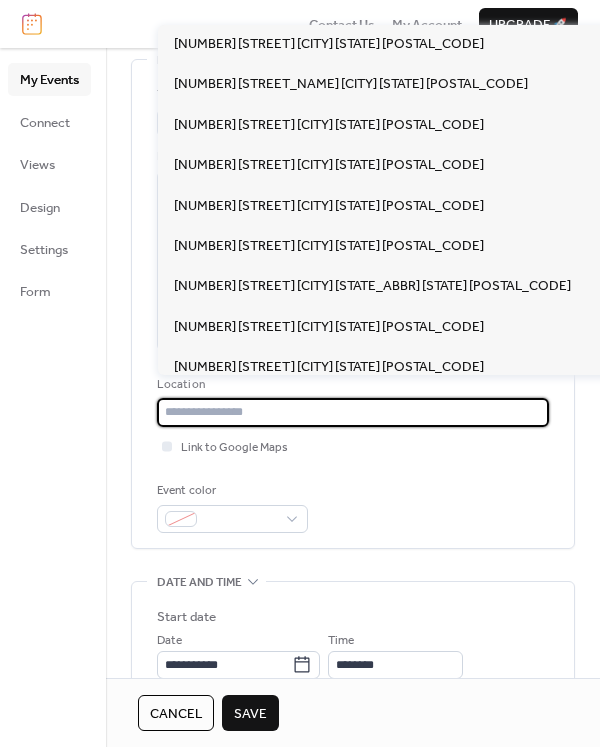 click at bounding box center [353, 412] 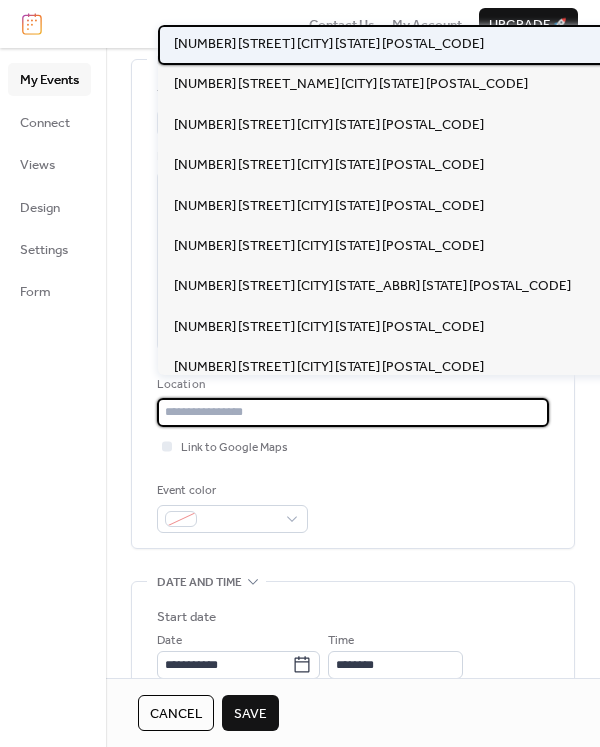 click on "[NUMBER]  [STREET] [CITY] [STATE] [POSTAL_CODE]" at bounding box center (329, 44) 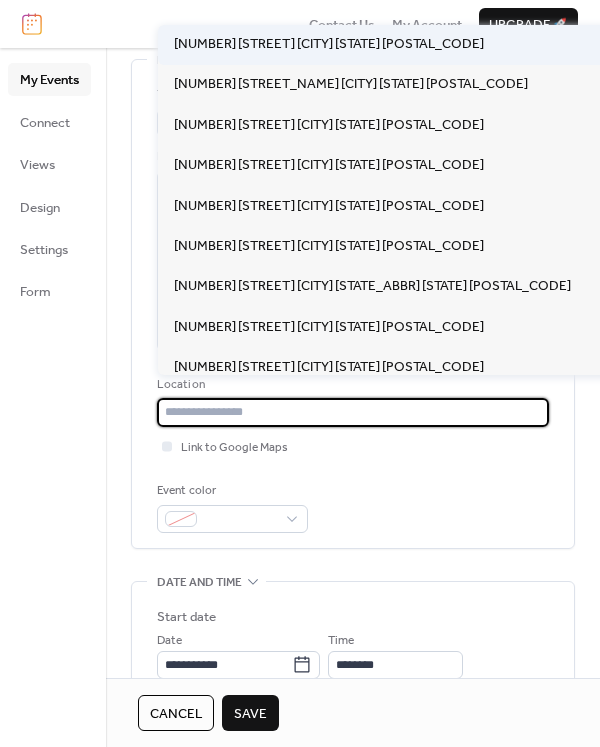 type on "**********" 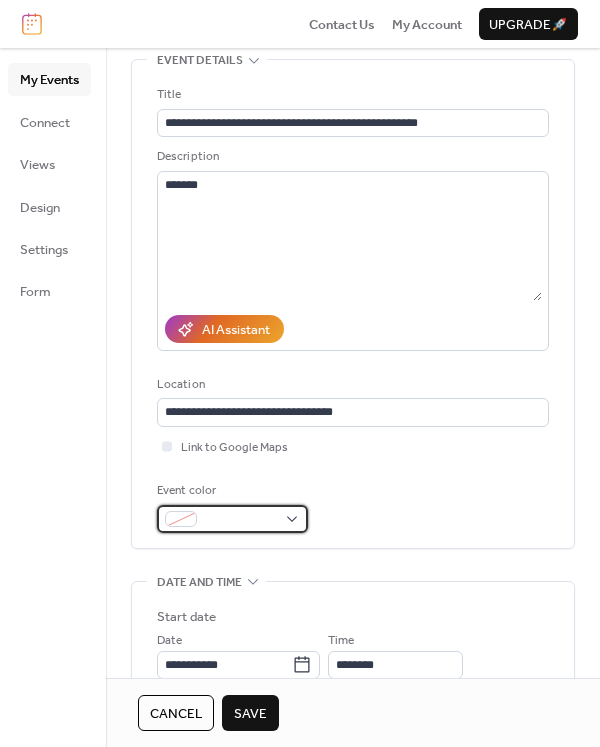 click at bounding box center (240, 520) 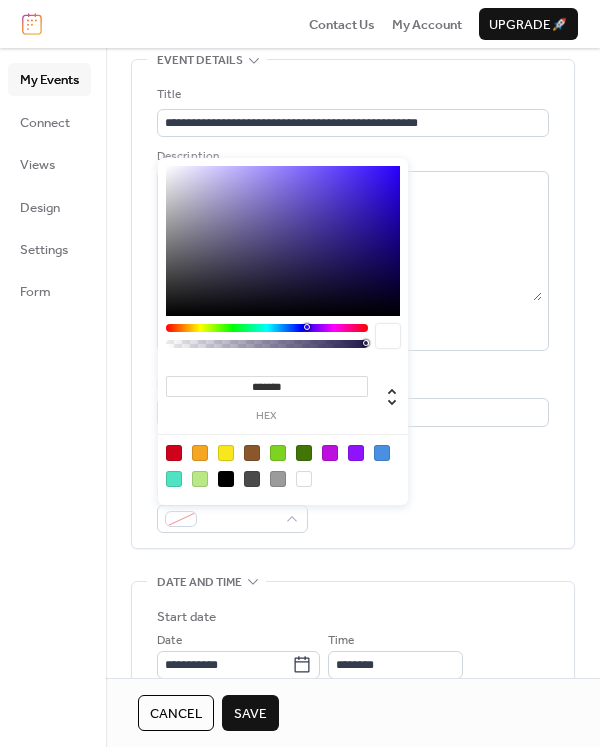click at bounding box center [382, 453] 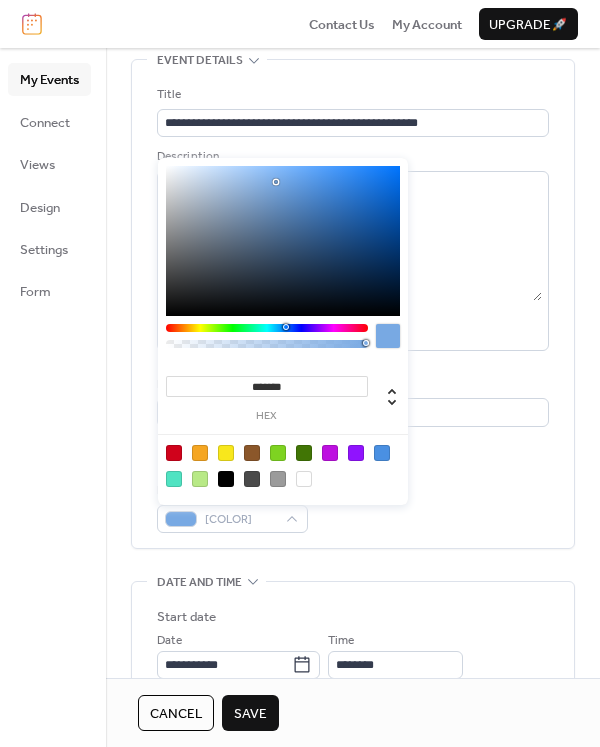 type on "*******" 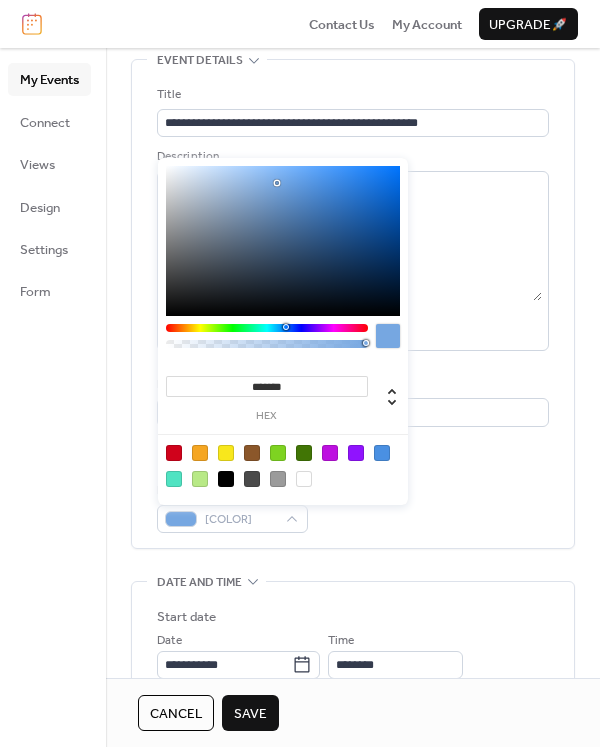 drag, startPoint x: 323, startPoint y: 176, endPoint x: 277, endPoint y: 183, distance: 46.52956 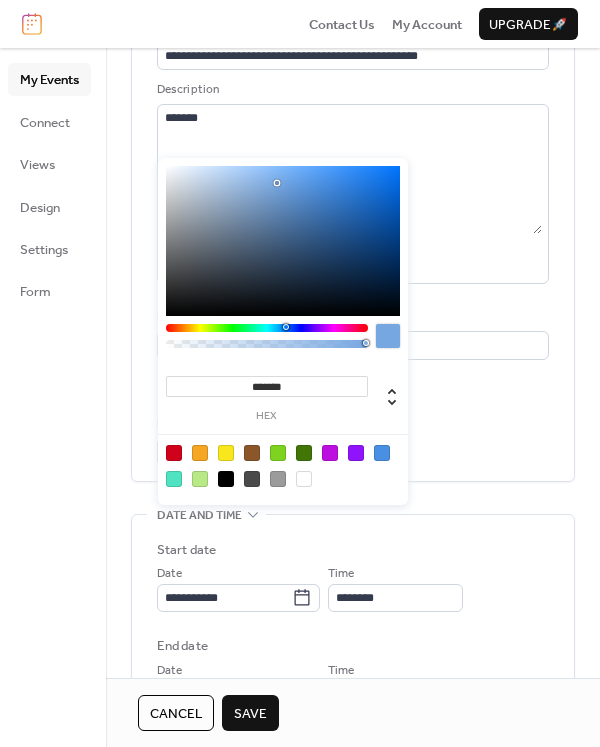 scroll, scrollTop: 400, scrollLeft: 0, axis: vertical 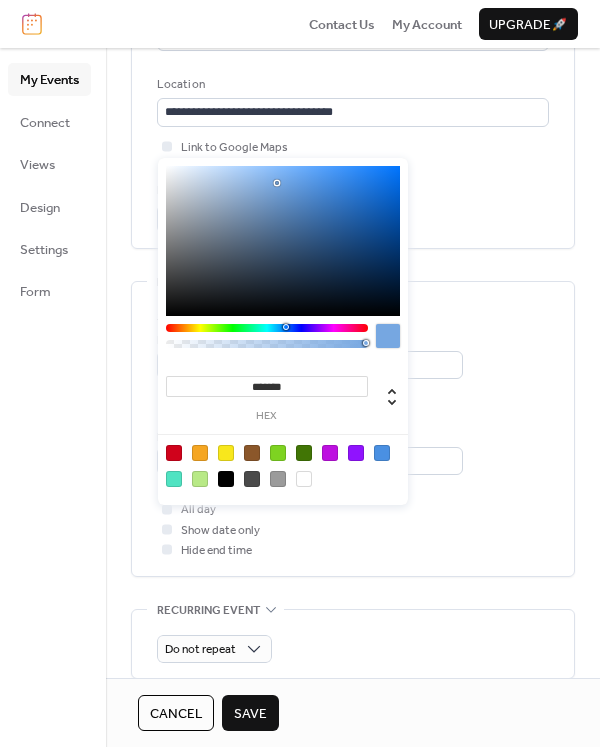 click on "**********" at bounding box center (353, 391) 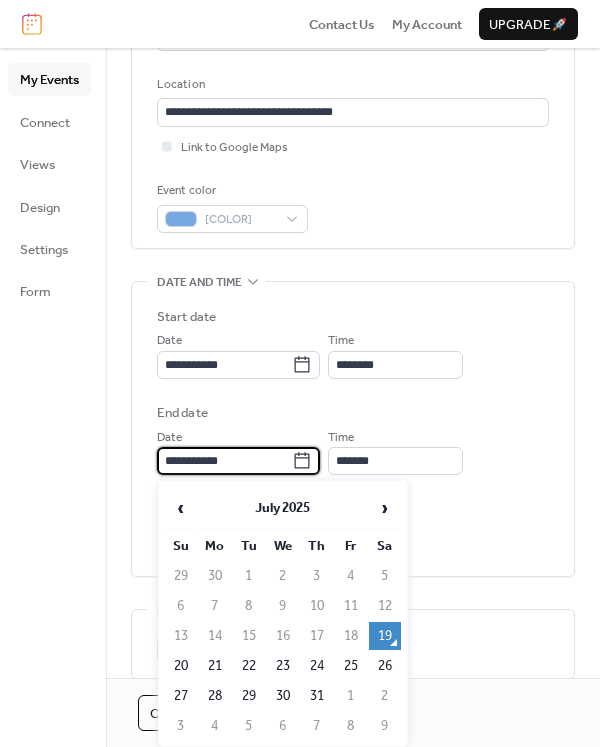click on "**********" at bounding box center (224, 461) 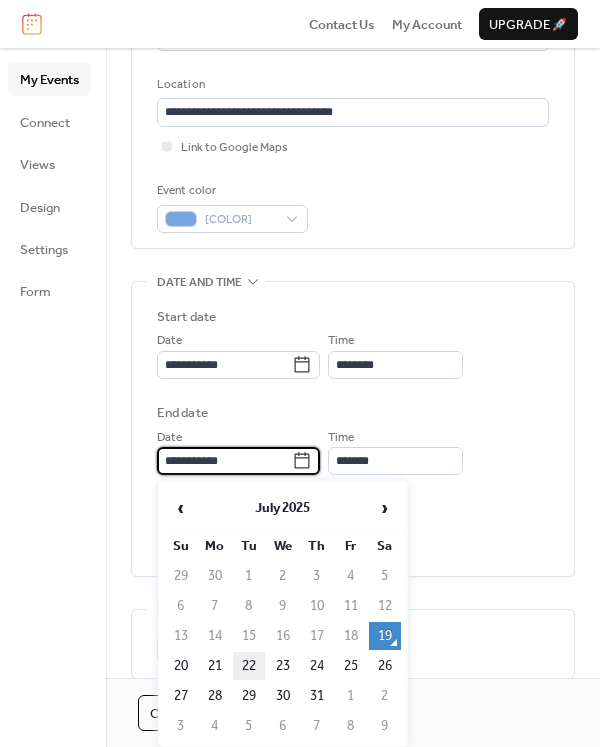 click on "22" at bounding box center (249, 666) 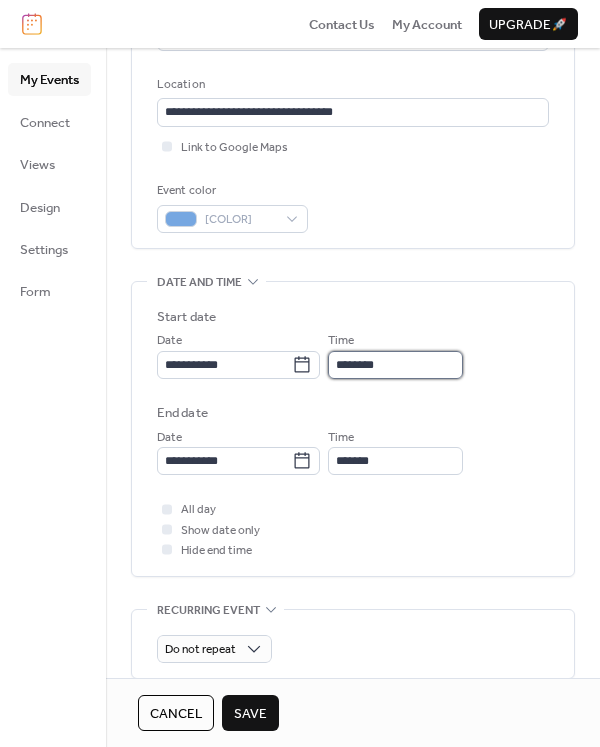 click on "********" at bounding box center (395, 365) 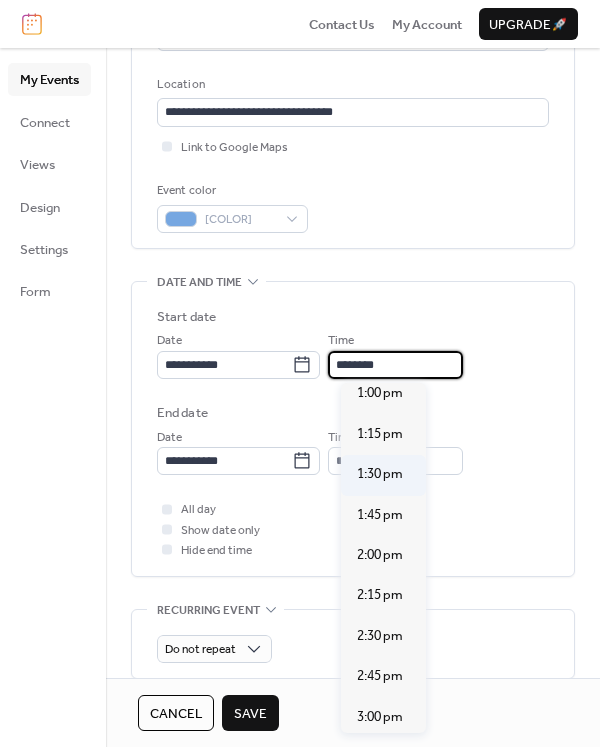 scroll, scrollTop: 2140, scrollLeft: 0, axis: vertical 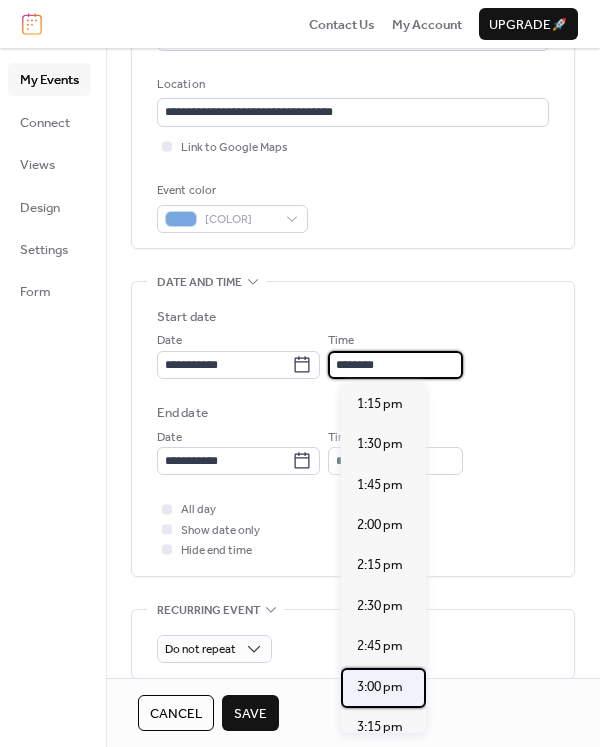 click on "3:00 pm" at bounding box center [380, 687] 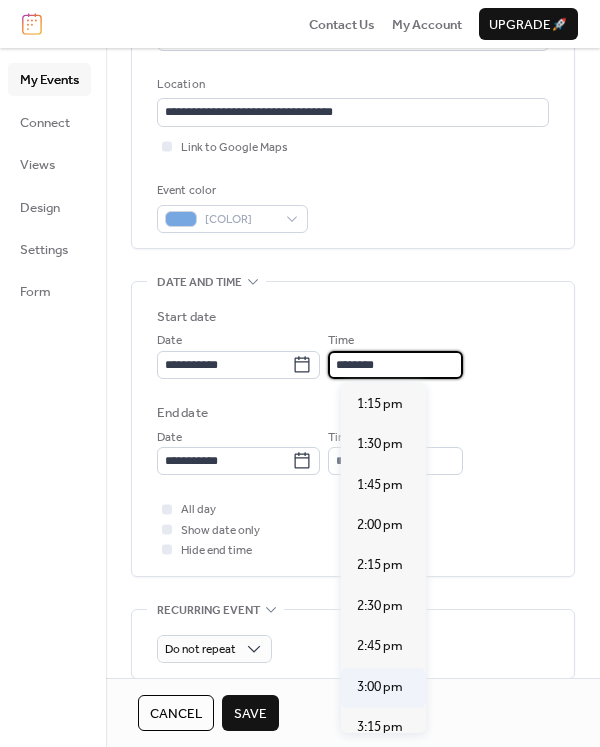 type on "*******" 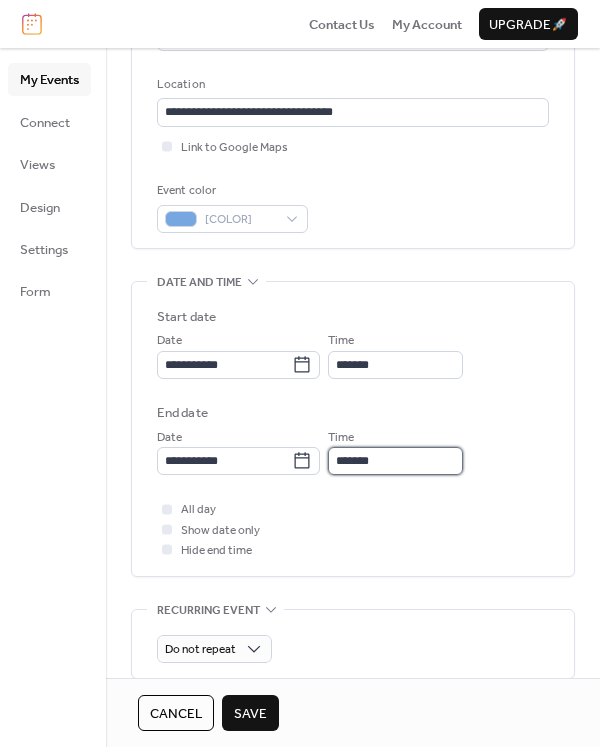 click on "*******" at bounding box center (395, 461) 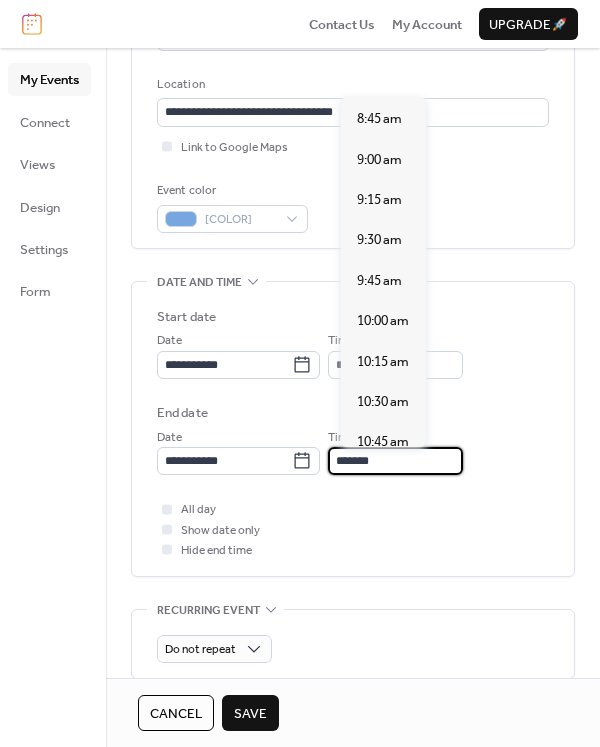 scroll, scrollTop: 1386, scrollLeft: 0, axis: vertical 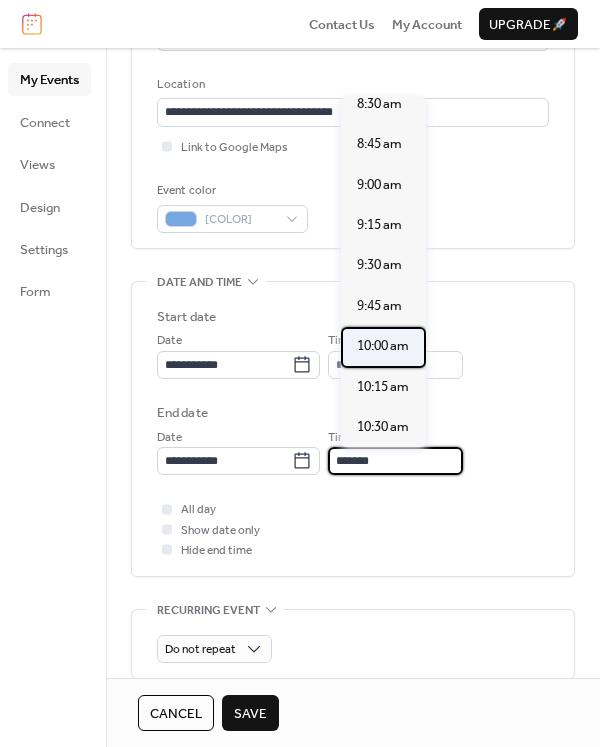 click on "10:00 am" at bounding box center (383, 346) 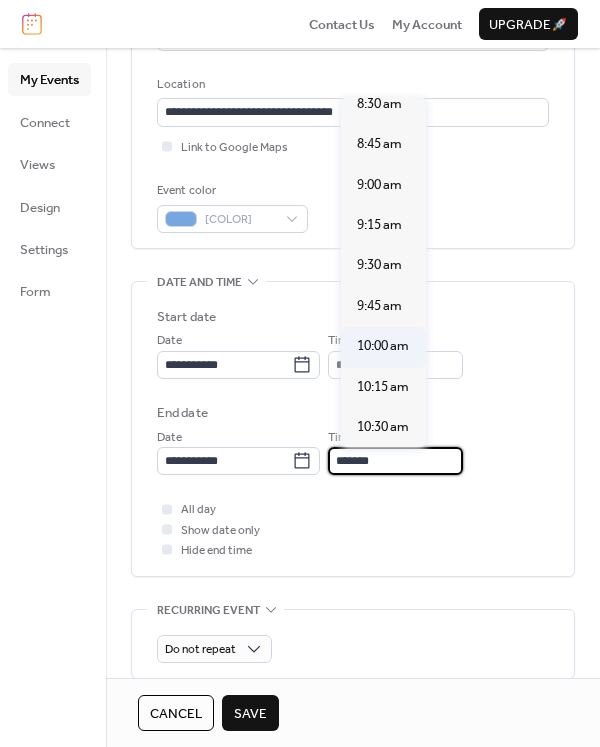type on "********" 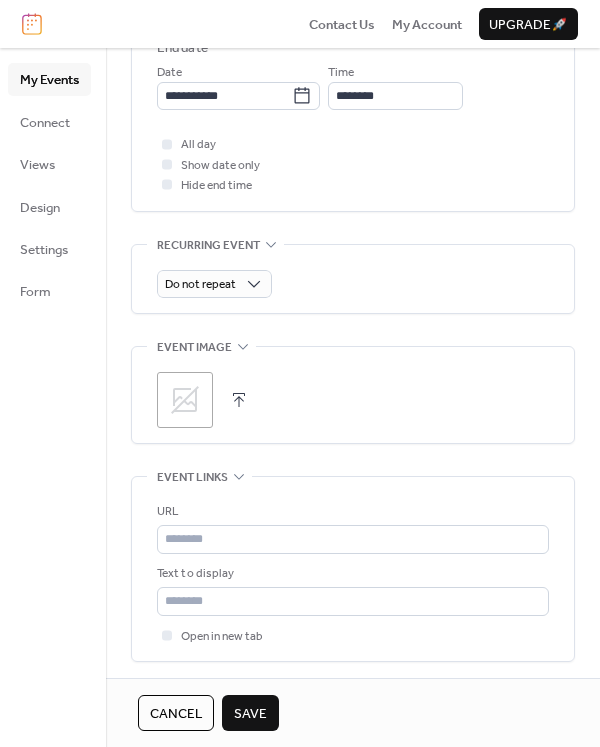 scroll, scrollTop: 800, scrollLeft: 0, axis: vertical 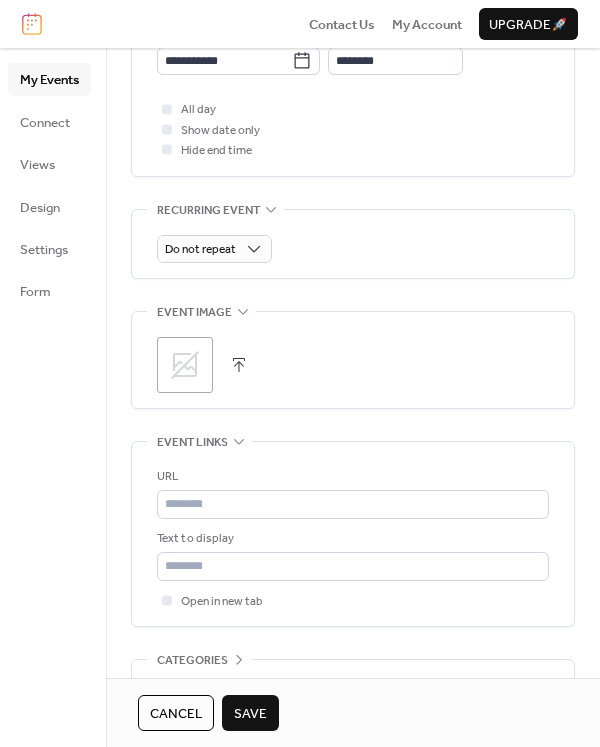 click 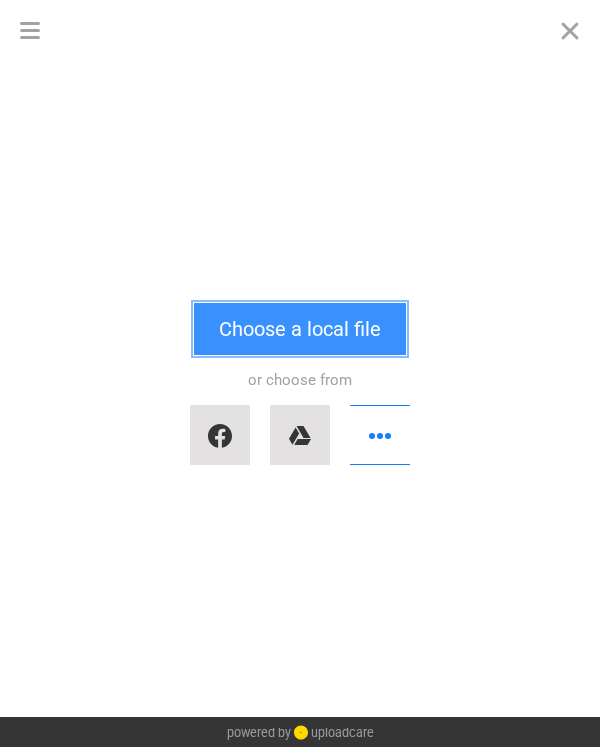 click on "Choose a local file" at bounding box center [300, 329] 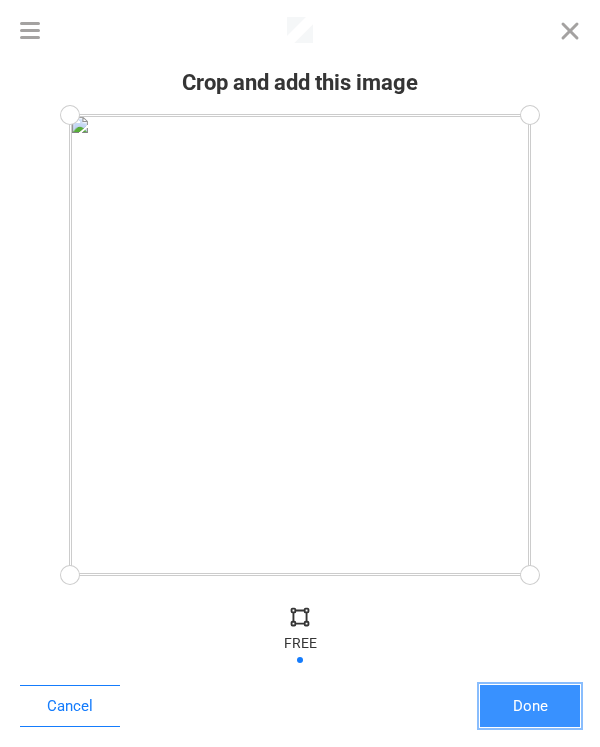 click on "Done" at bounding box center (530, 706) 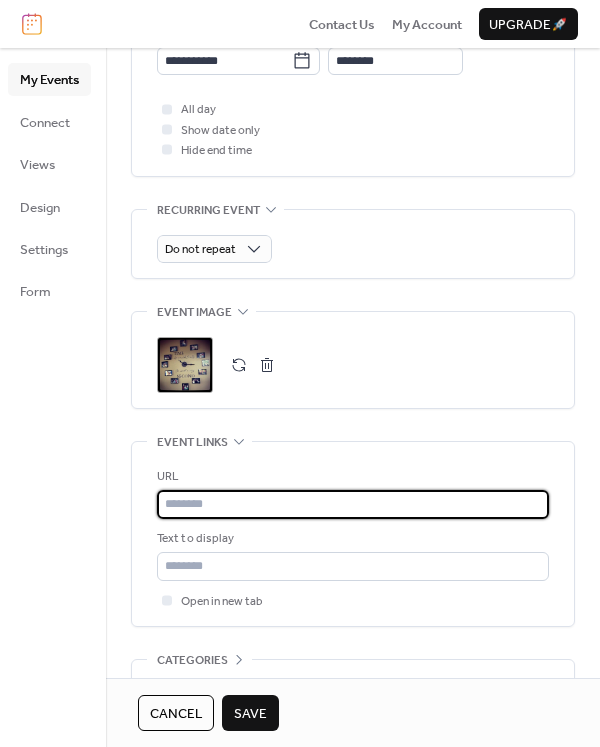 click at bounding box center [353, 504] 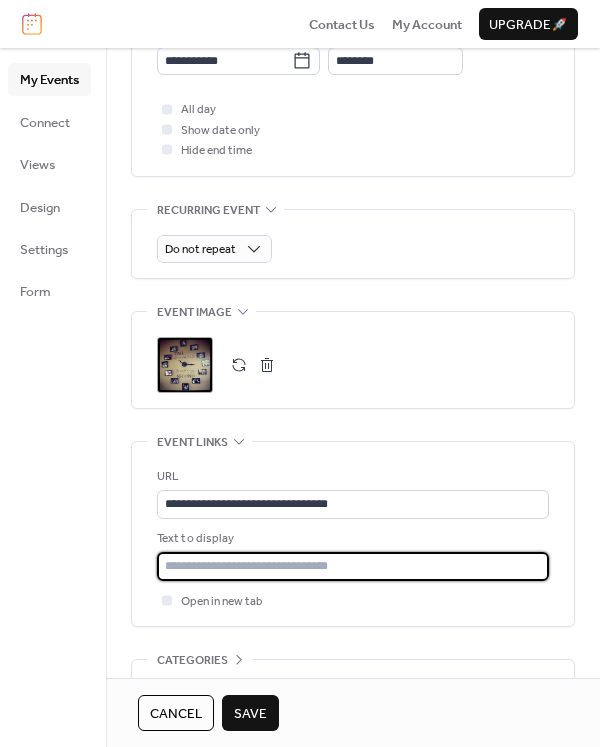 click at bounding box center [353, 566] 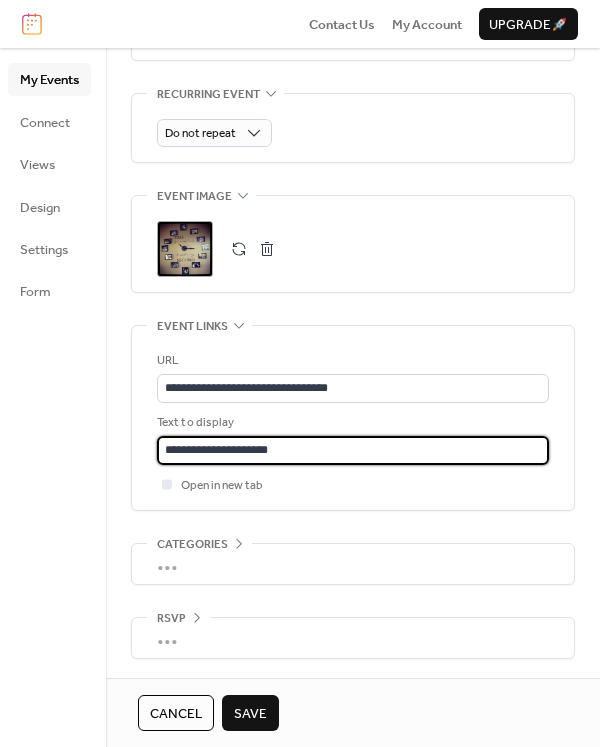scroll, scrollTop: 917, scrollLeft: 0, axis: vertical 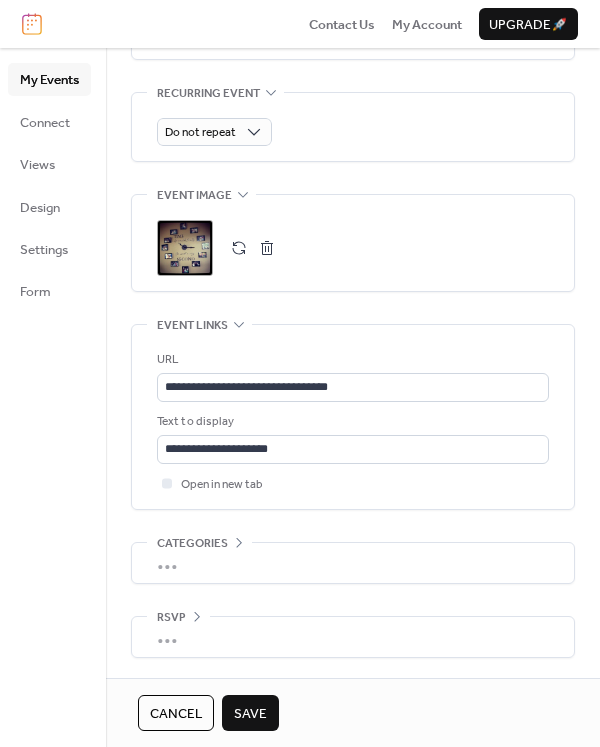 click on "Save" at bounding box center (250, 714) 